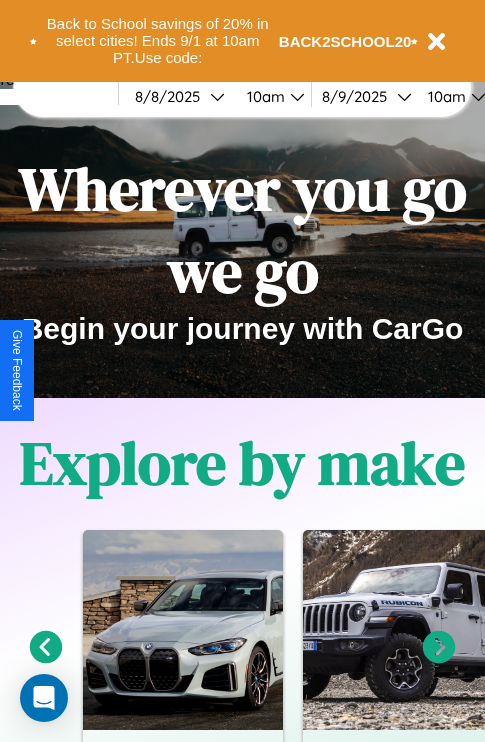 scroll, scrollTop: 308, scrollLeft: 0, axis: vertical 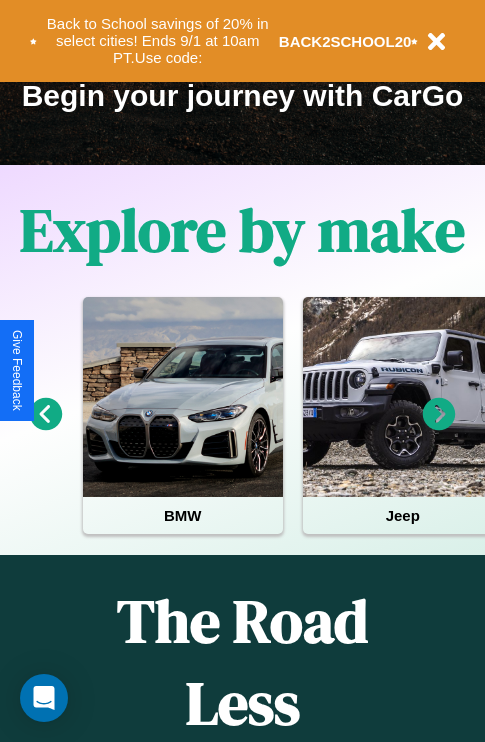 click 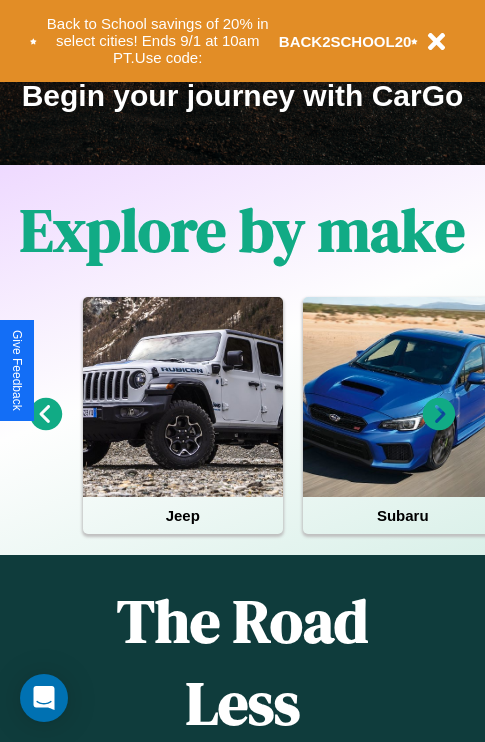 click 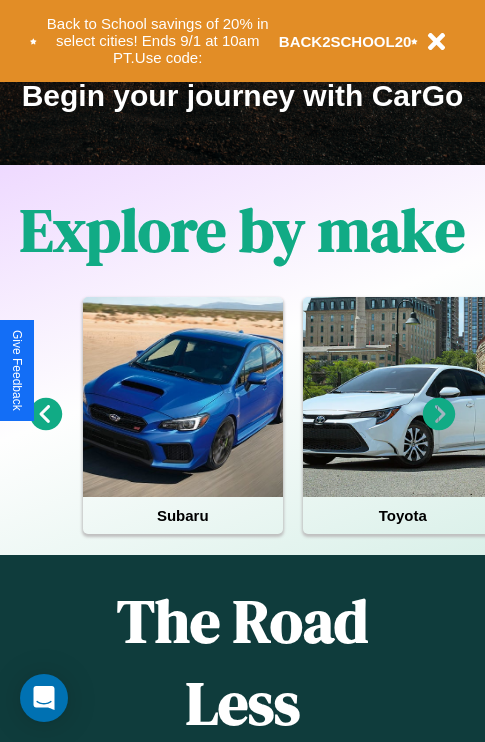 click 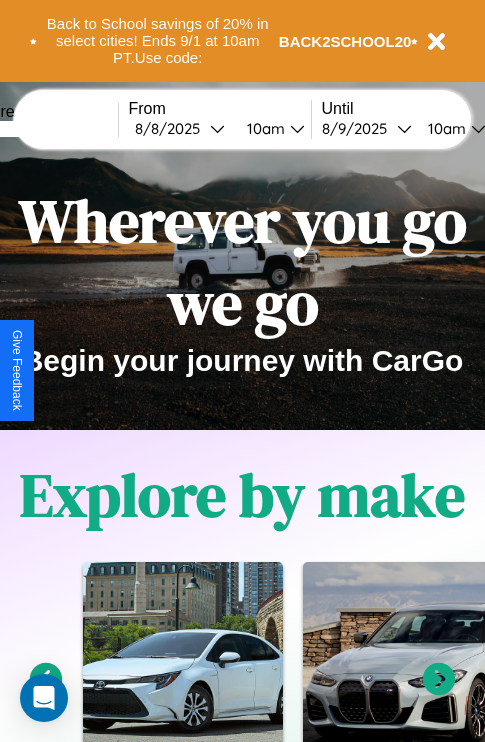 scroll, scrollTop: 0, scrollLeft: 0, axis: both 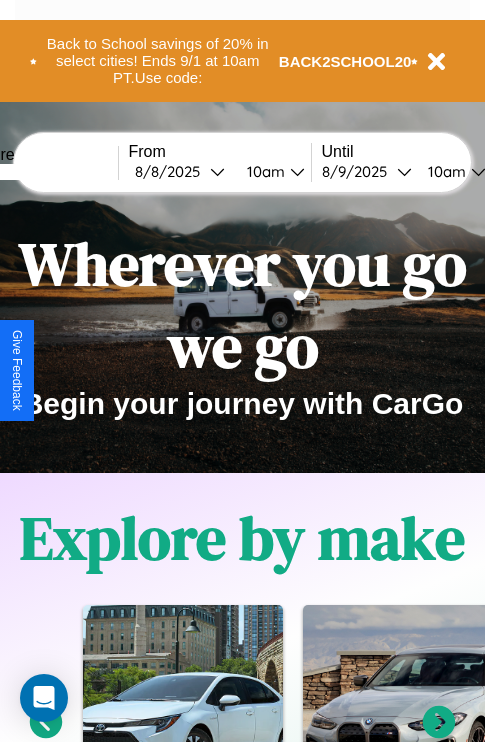 click at bounding box center (43, 172) 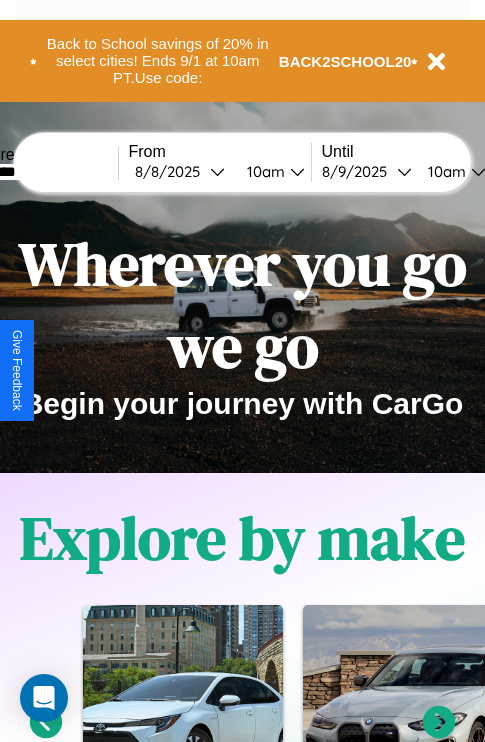 type on "********" 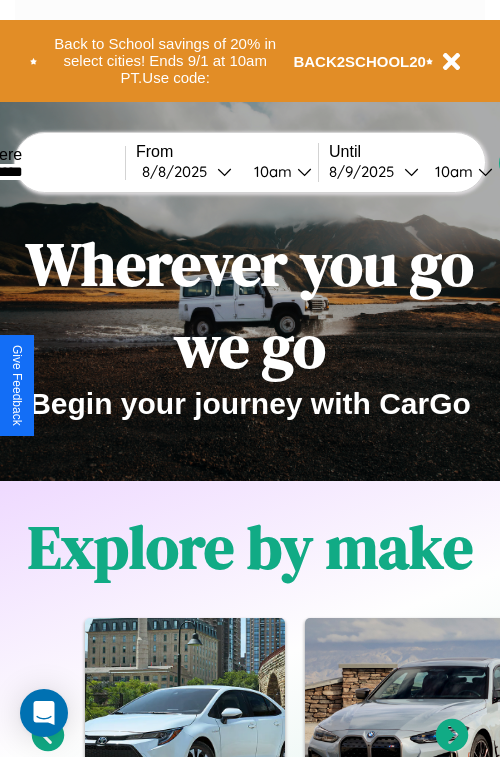 select on "*" 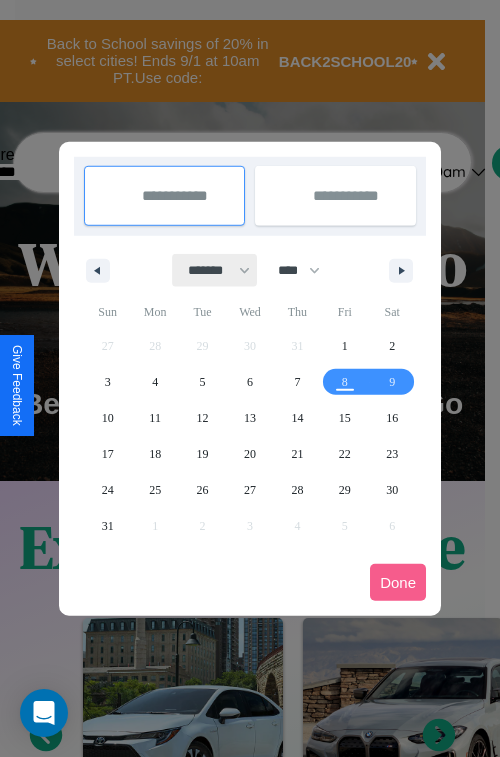 click on "******* ******** ***** ***** *** **** **** ****** ********* ******* ******** ********" at bounding box center [215, 270] 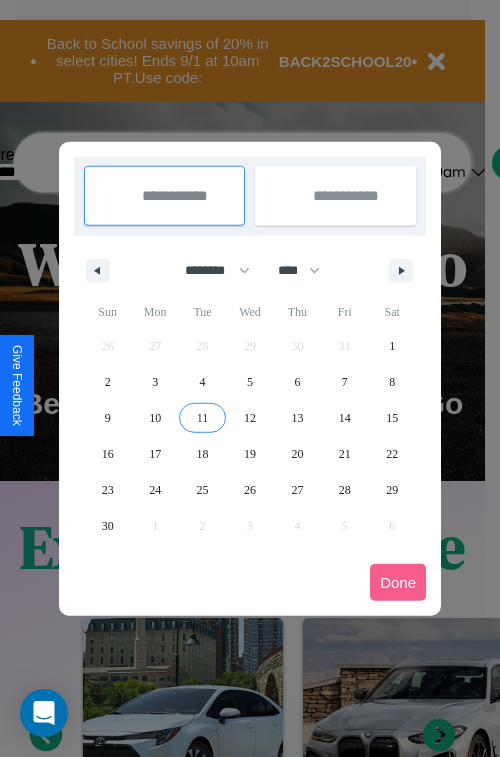 click on "11" at bounding box center (203, 418) 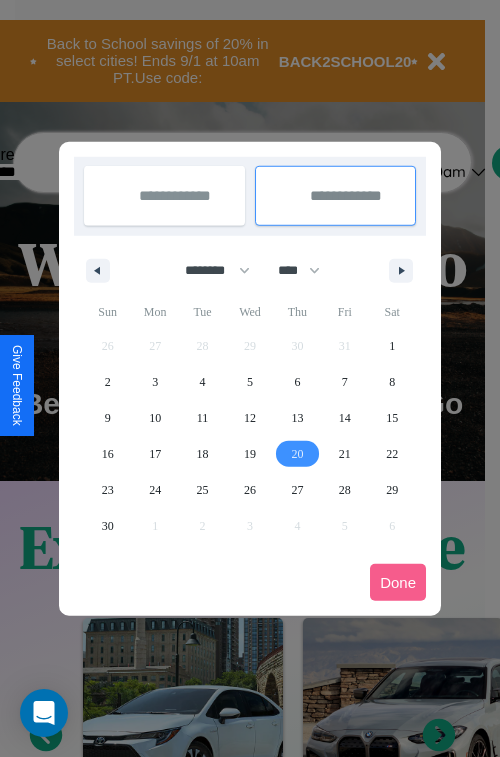 click on "20" at bounding box center [297, 454] 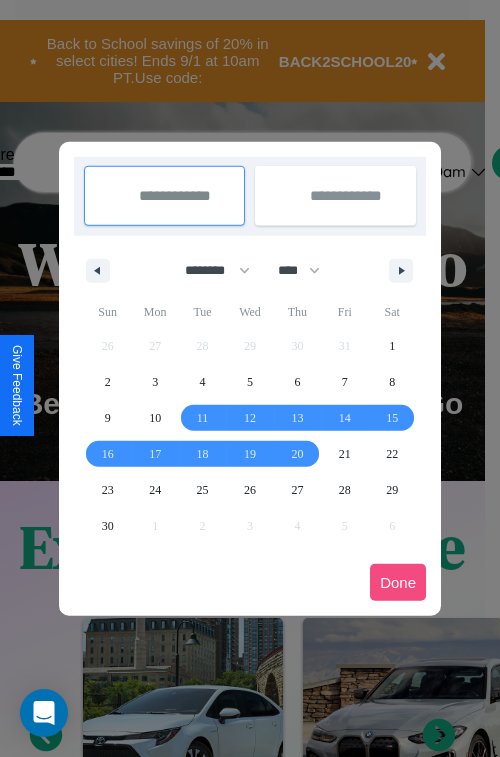 click on "Done" at bounding box center (398, 582) 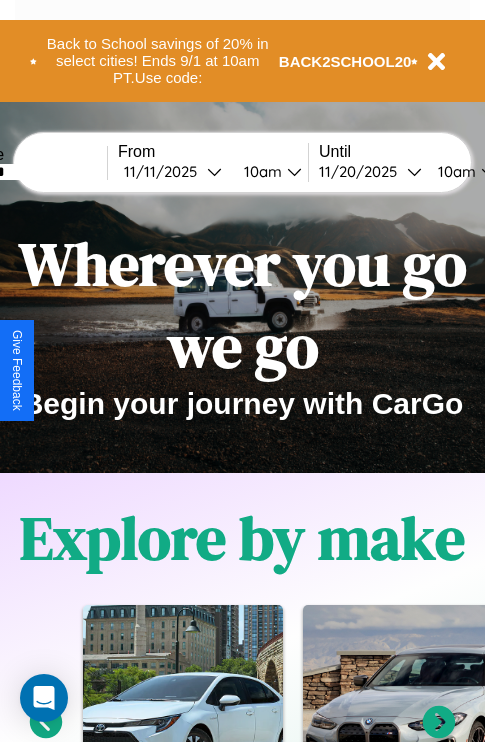 click on "10am" at bounding box center [260, 171] 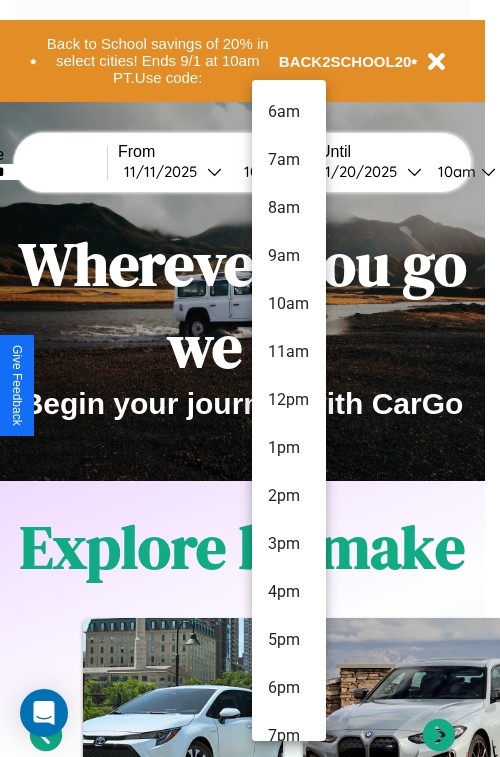 click on "2pm" at bounding box center (289, 496) 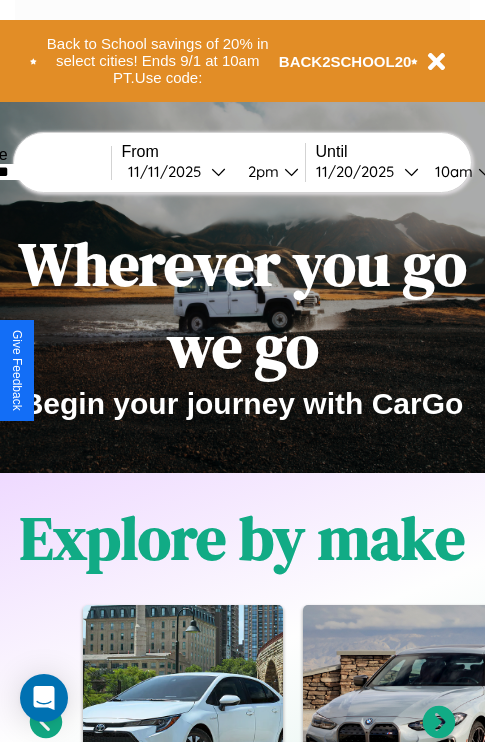 scroll, scrollTop: 0, scrollLeft: 74, axis: horizontal 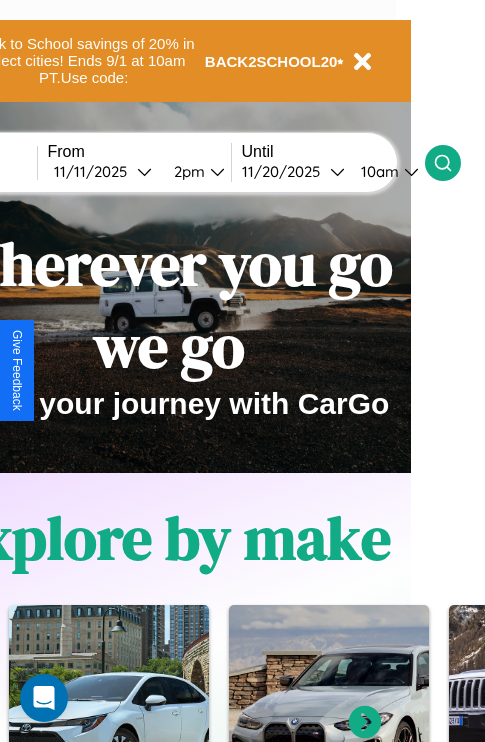 click 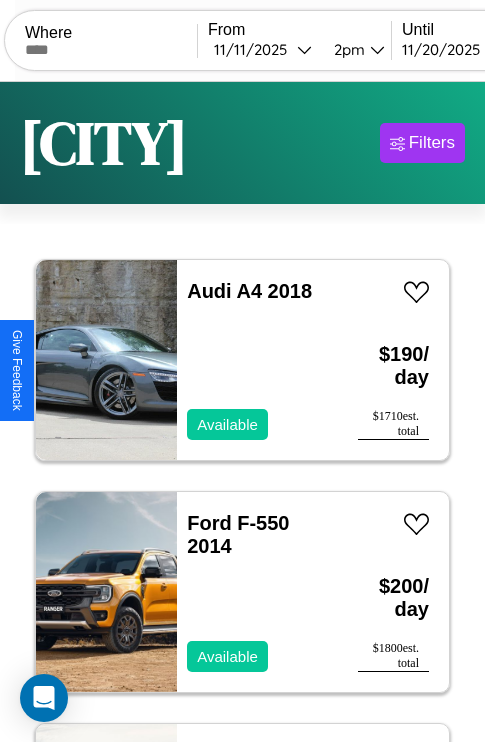 scroll, scrollTop: 79, scrollLeft: 0, axis: vertical 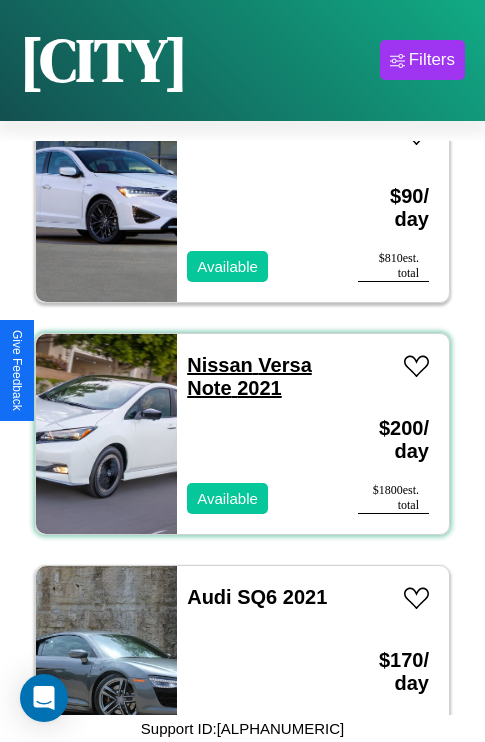 click on "Nissan   Versa Note   2021" at bounding box center (249, 376) 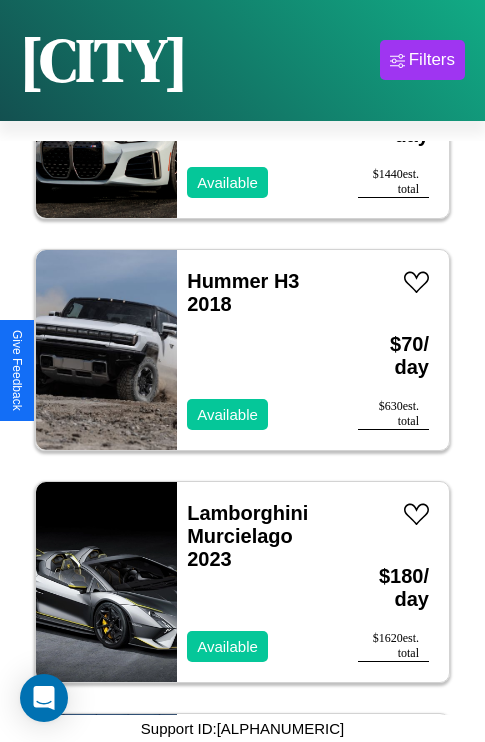 scroll, scrollTop: 9355, scrollLeft: 0, axis: vertical 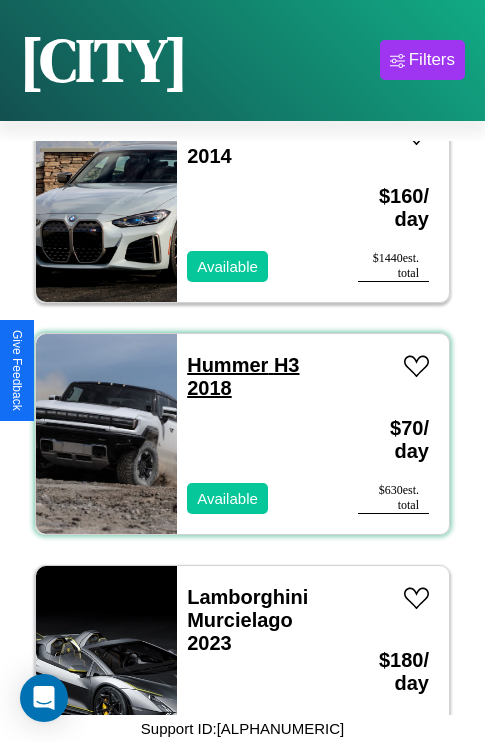click on "Hummer   H3   2018" at bounding box center [243, 376] 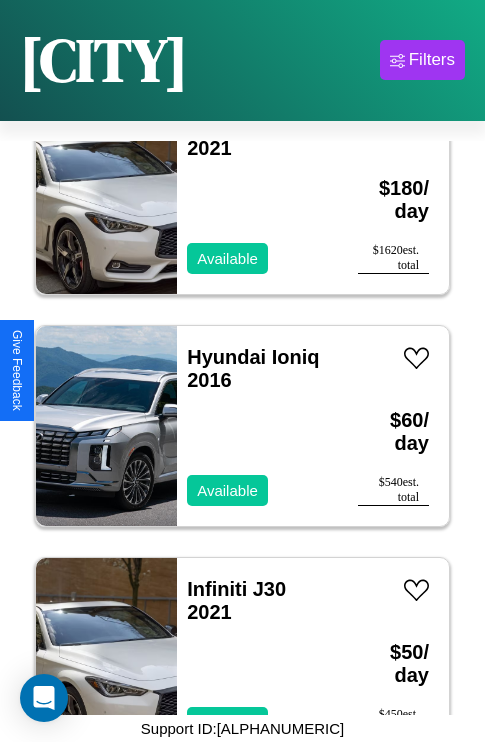 scroll, scrollTop: 7499, scrollLeft: 0, axis: vertical 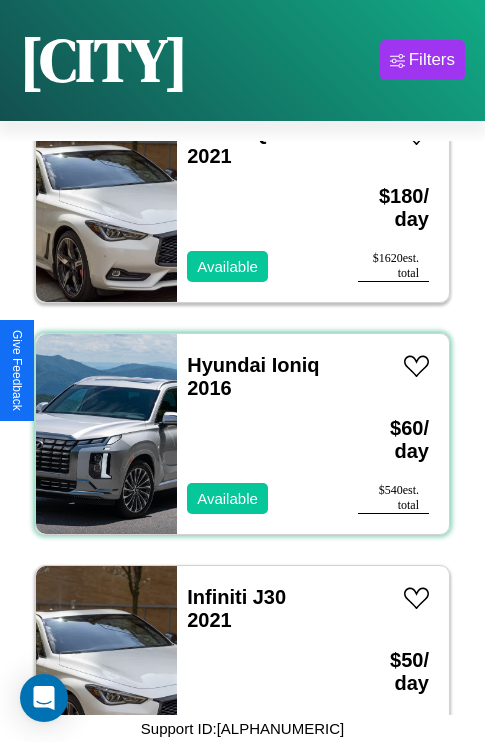 click on "Hyundai   Ioniq   2016 Available" at bounding box center (257, 434) 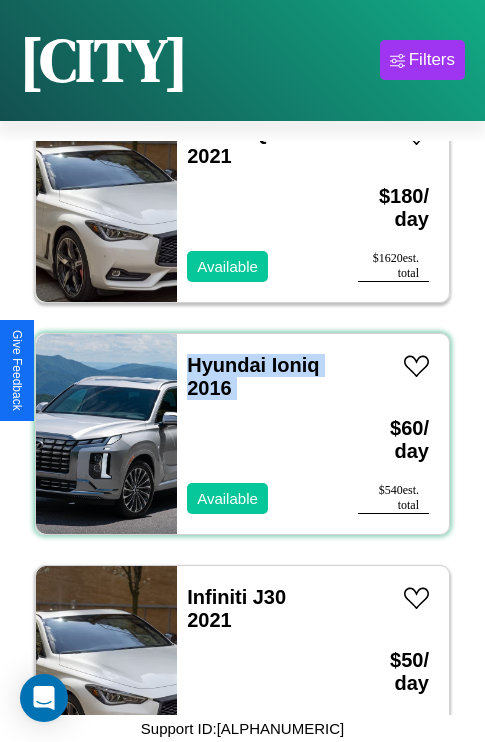 click on "Hyundai   Ioniq   2016 Available" at bounding box center (257, 434) 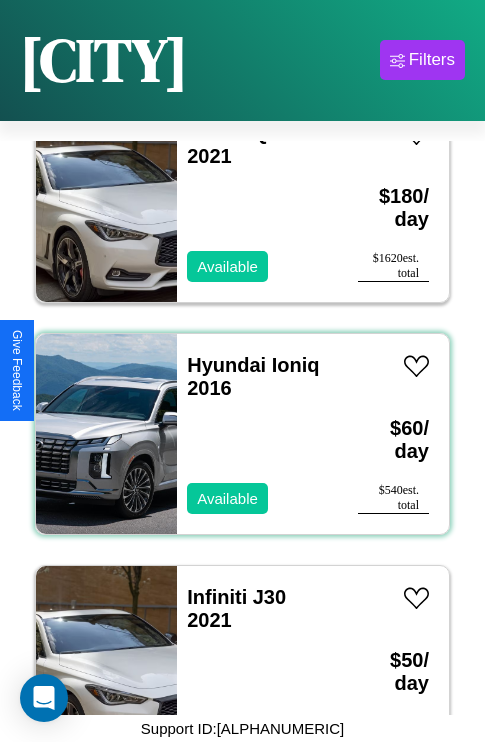 click on "Hyundai   Ioniq   2016 Available" at bounding box center [257, 434] 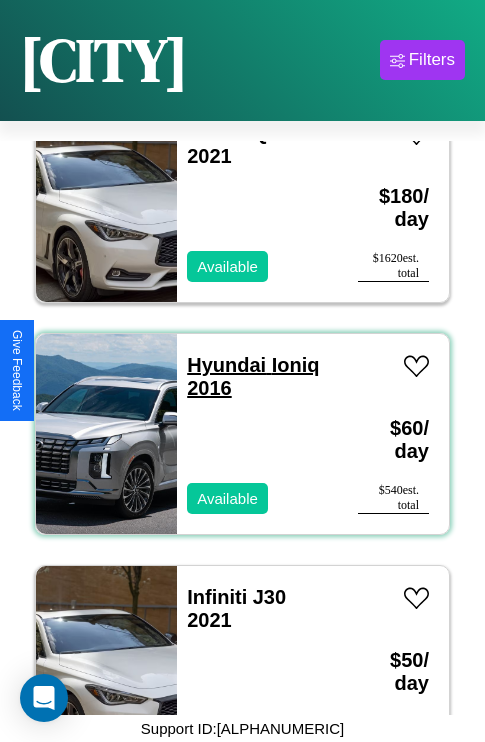 click on "Hyundai   Ioniq   2016" at bounding box center (253, 376) 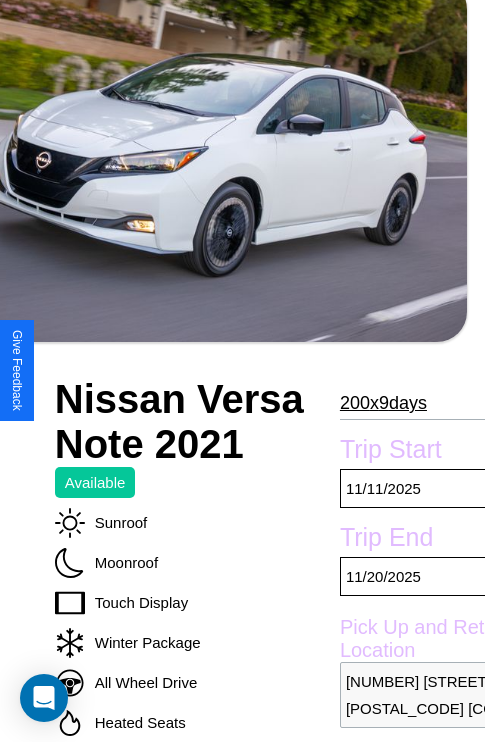 scroll, scrollTop: 498, scrollLeft: 88, axis: both 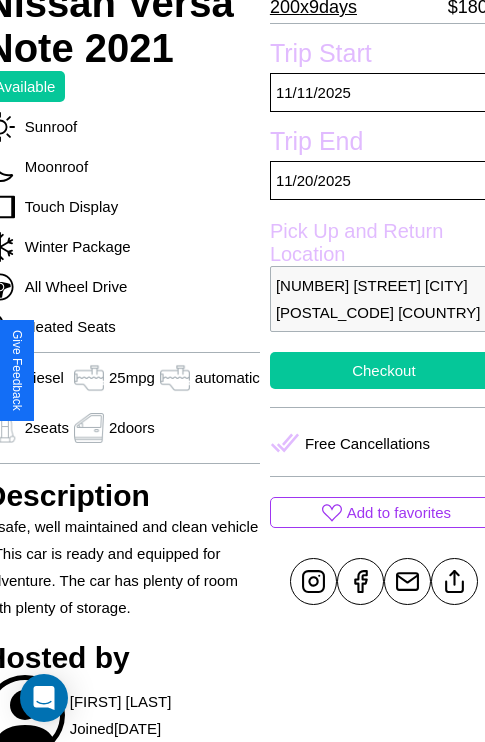 click on "Checkout" at bounding box center [384, 370] 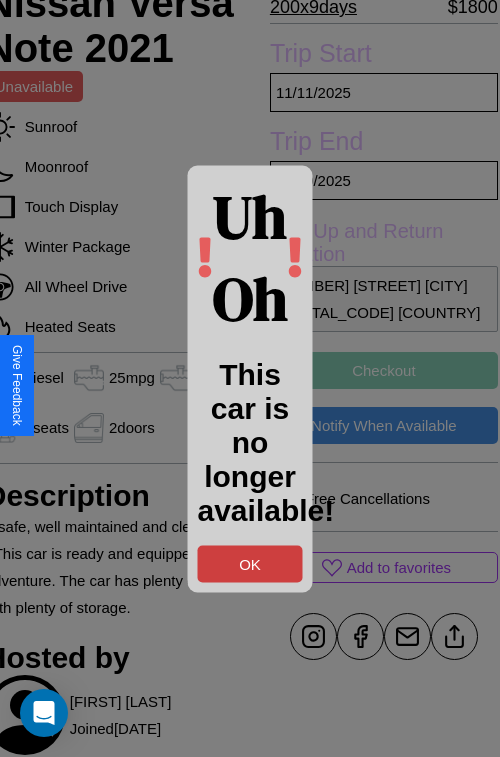 click on "OK" at bounding box center (250, 563) 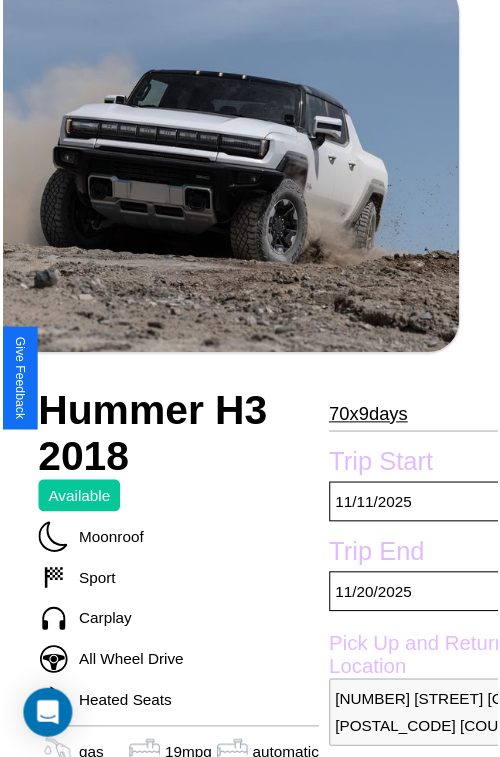 scroll, scrollTop: 220, scrollLeft: 84, axis: both 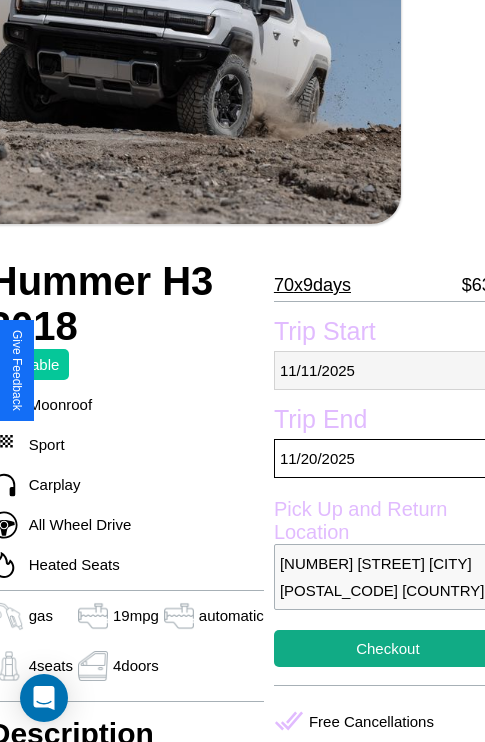 click on "11 / 11 / 2025" at bounding box center (388, 370) 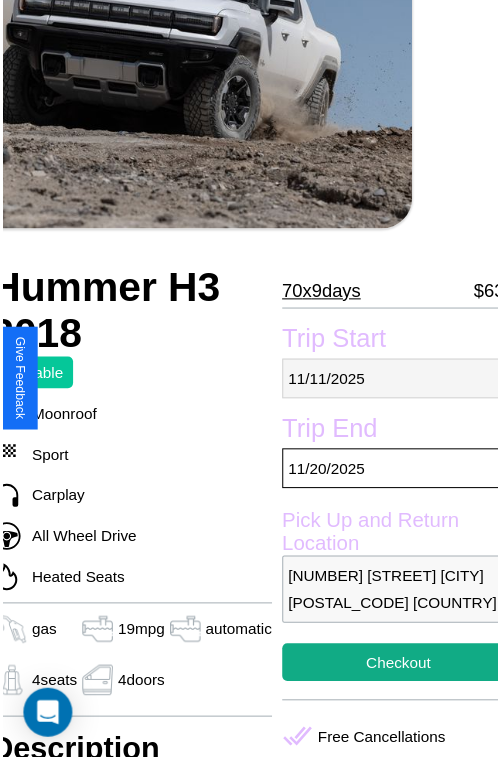 select on "*" 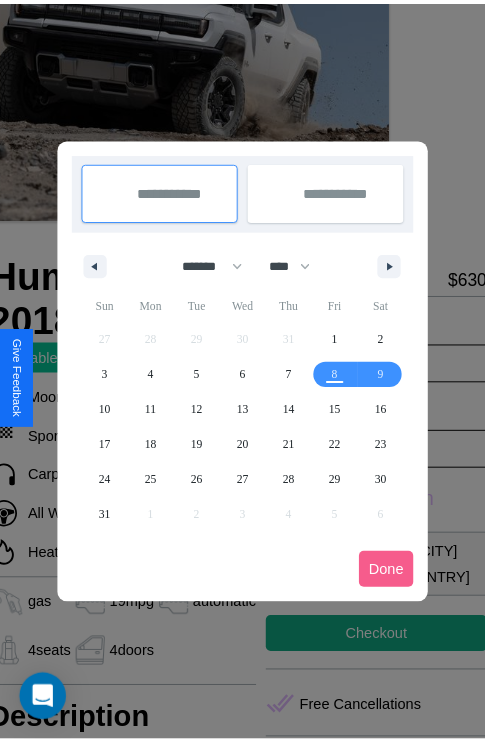 scroll, scrollTop: 0, scrollLeft: 84, axis: horizontal 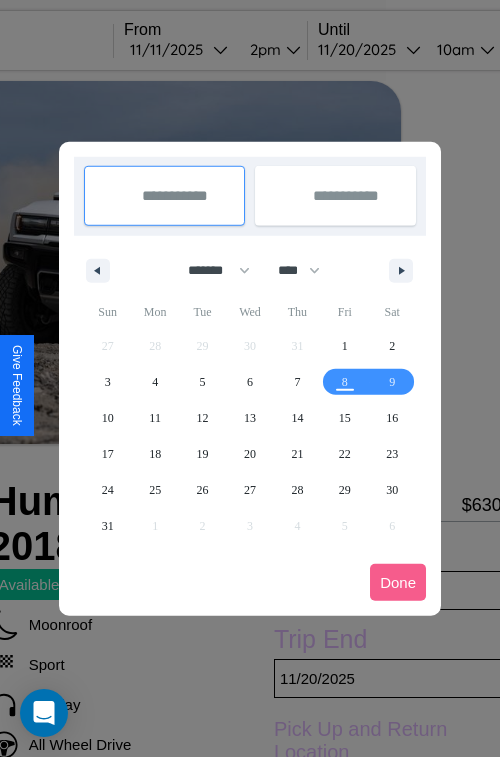 click at bounding box center (250, 378) 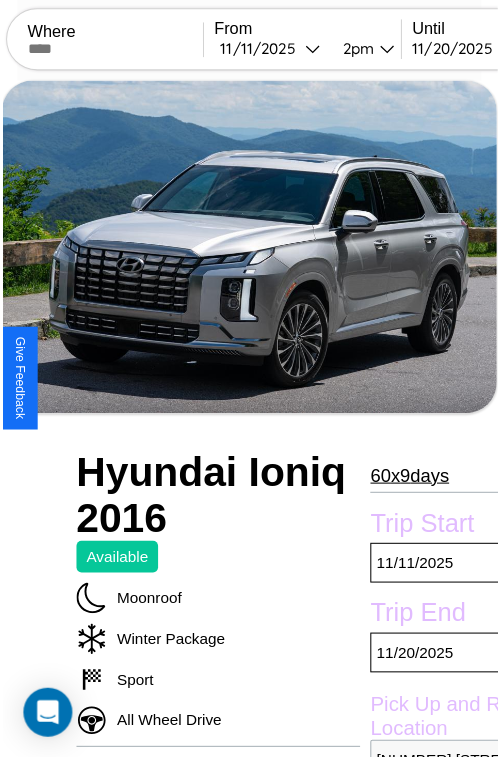 scroll, scrollTop: 183, scrollLeft: 96, axis: both 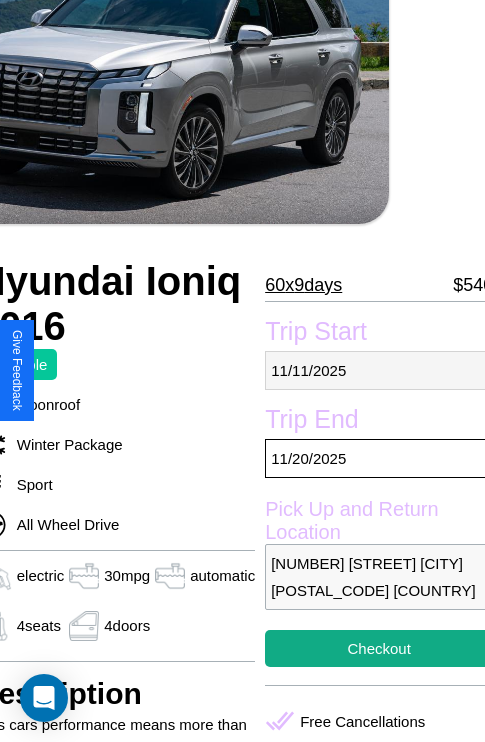 click on "11 / 11 / 2025" at bounding box center (379, 370) 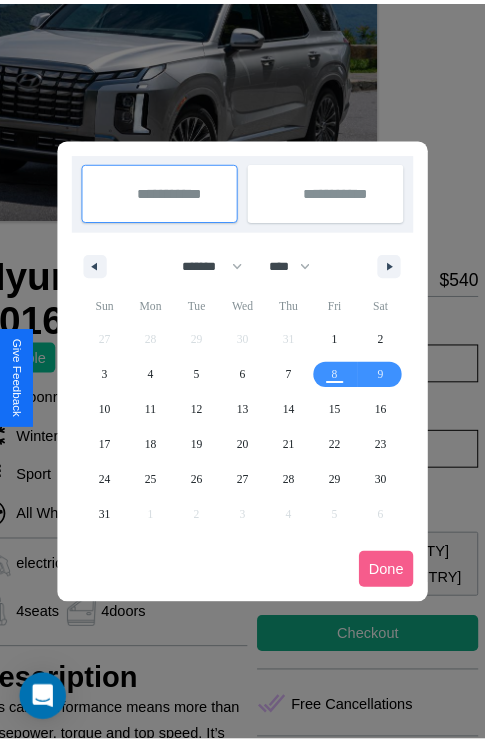 scroll, scrollTop: 0, scrollLeft: 96, axis: horizontal 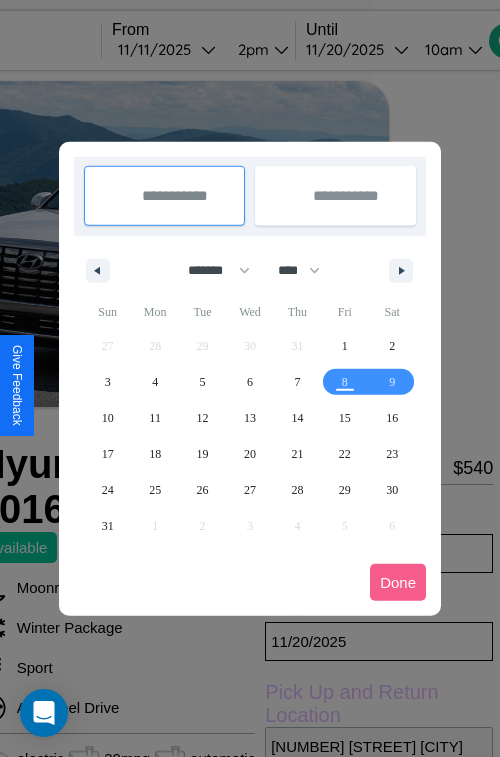click at bounding box center (250, 378) 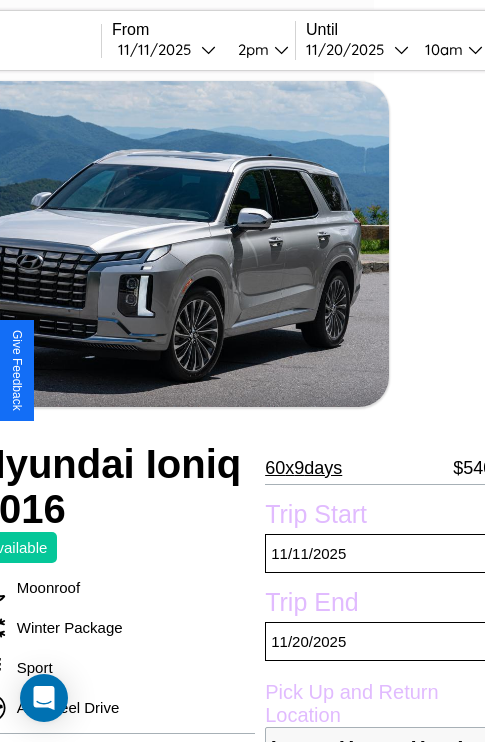 scroll, scrollTop: 1005, scrollLeft: 30, axis: both 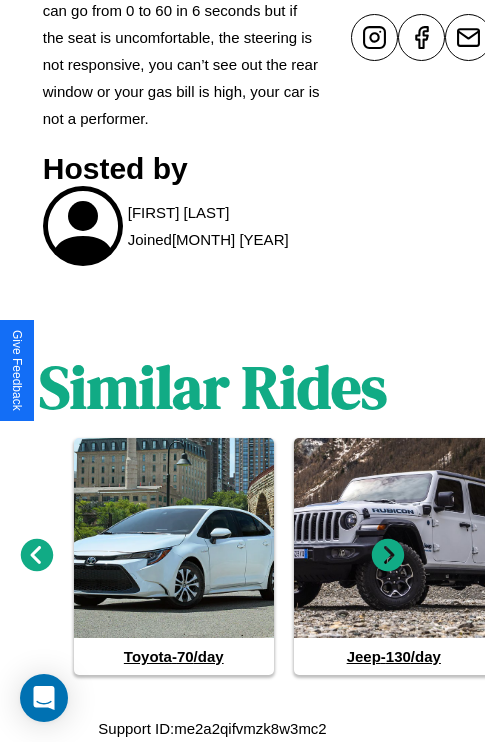 click 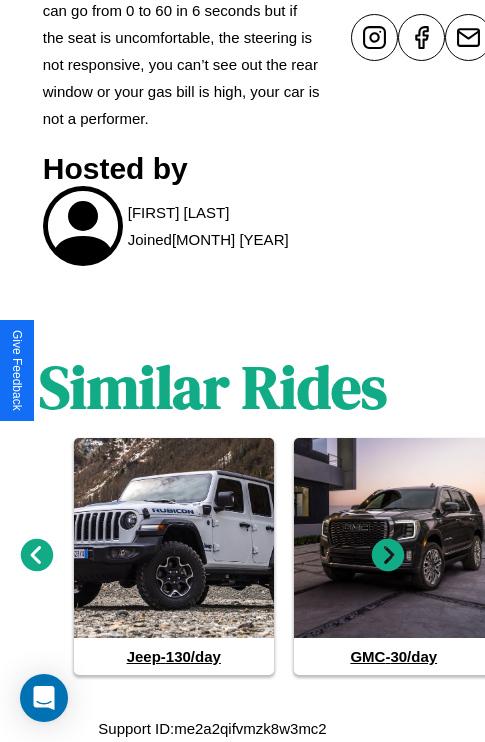 click 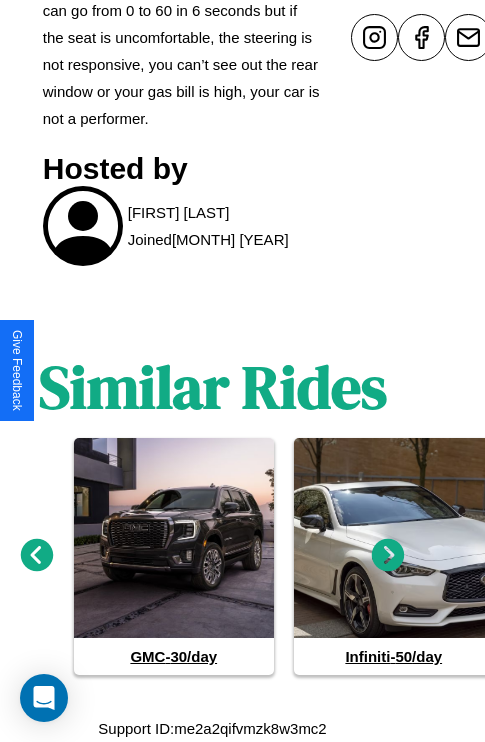 click 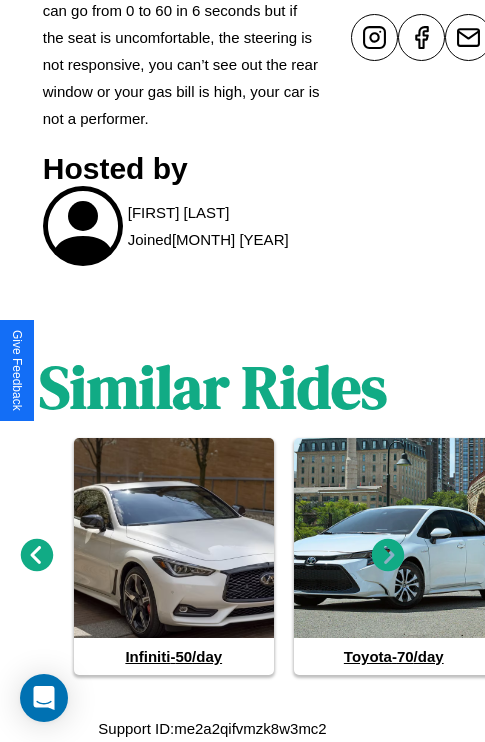 click 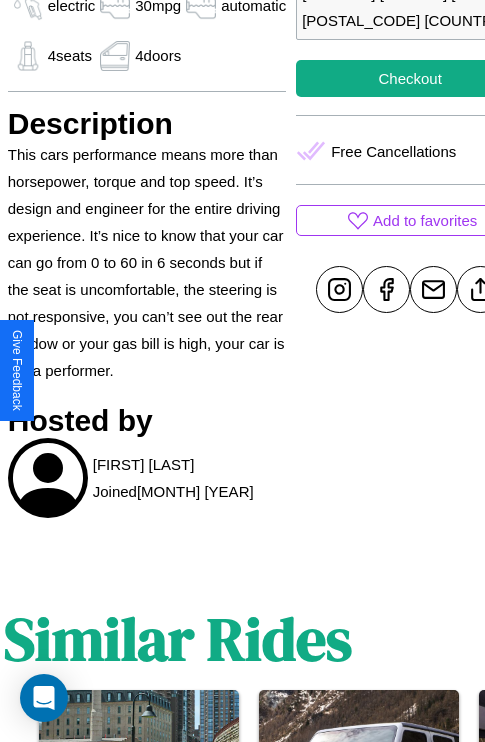 scroll, scrollTop: 672, scrollLeft: 76, axis: both 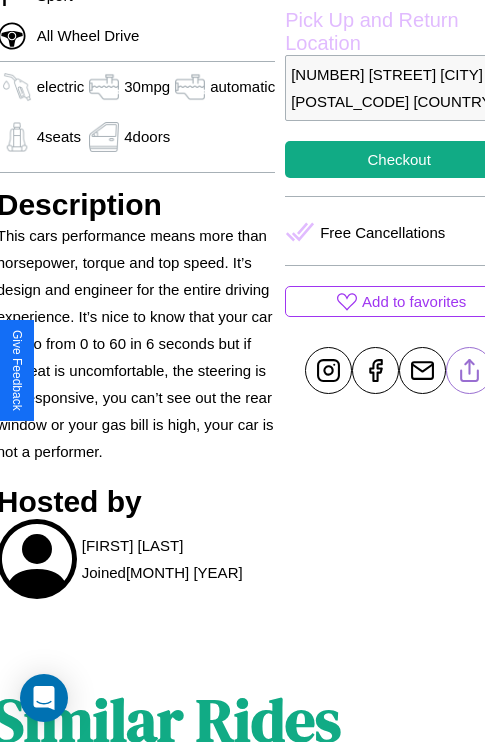click 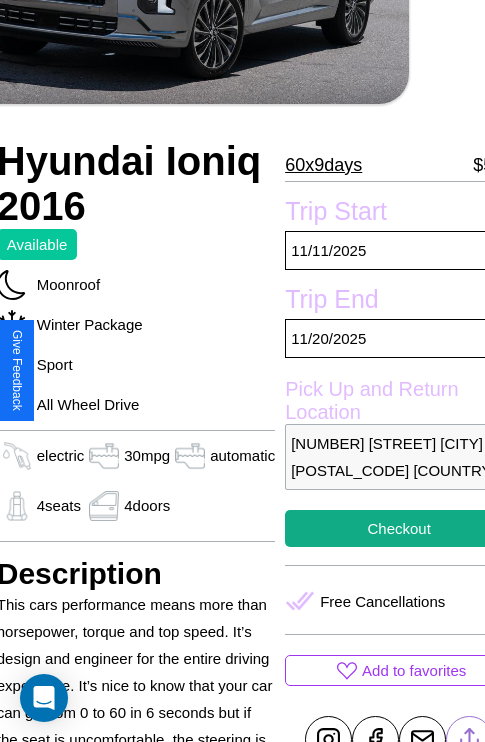 scroll, scrollTop: 97, scrollLeft: 76, axis: both 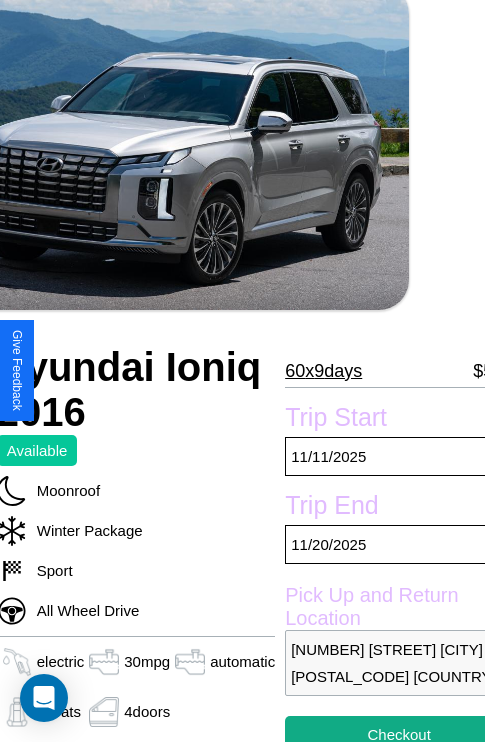 click on "60  x  9  days" at bounding box center (323, 371) 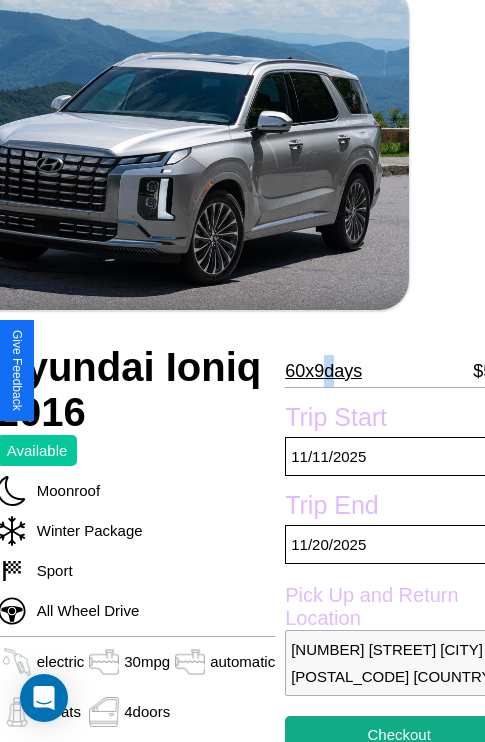 click on "60  x  9  days" at bounding box center [323, 371] 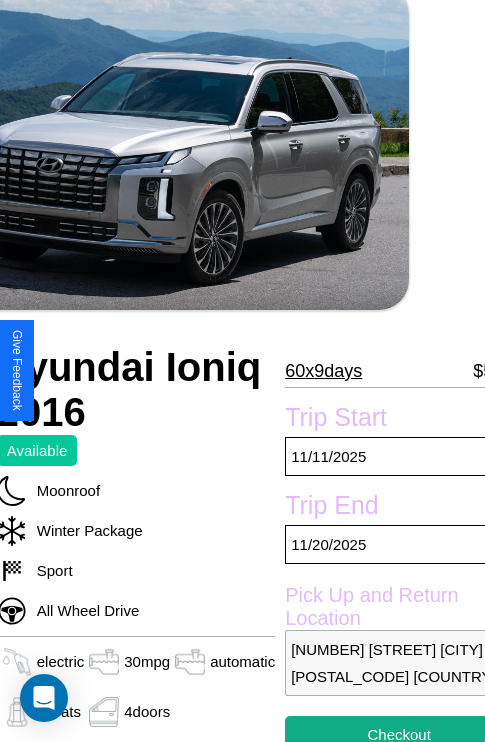 click on "60  x  9  days" at bounding box center [323, 371] 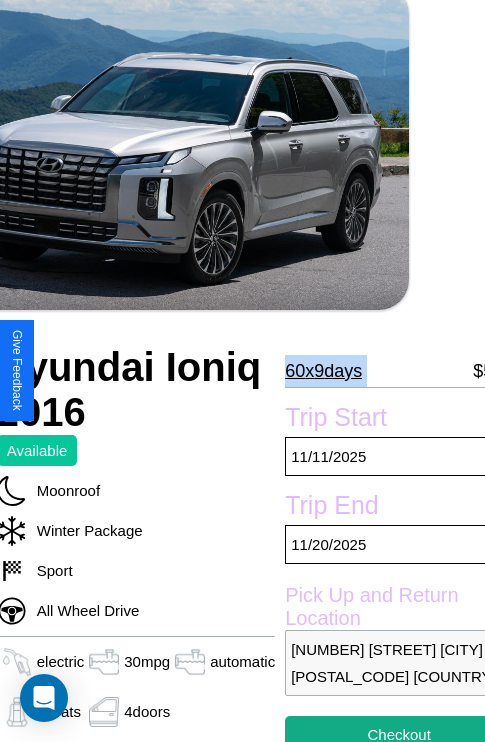 click on "60  x  9  days" at bounding box center (323, 371) 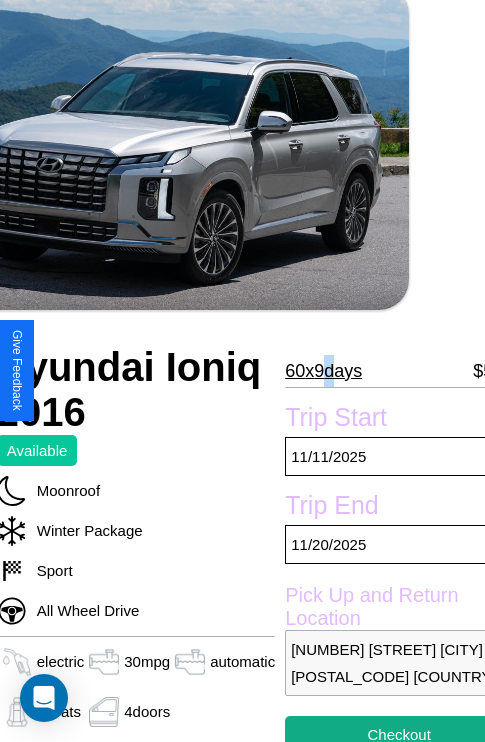 click on "60  x  9  days" at bounding box center [323, 371] 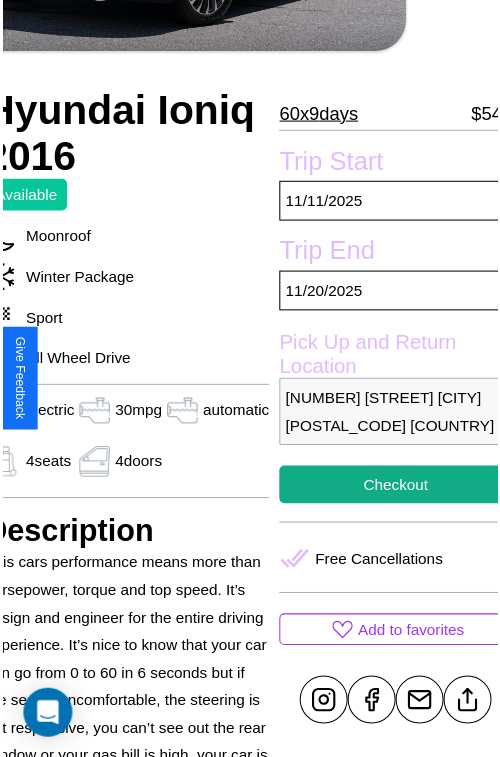 scroll, scrollTop: 461, scrollLeft: 96, axis: both 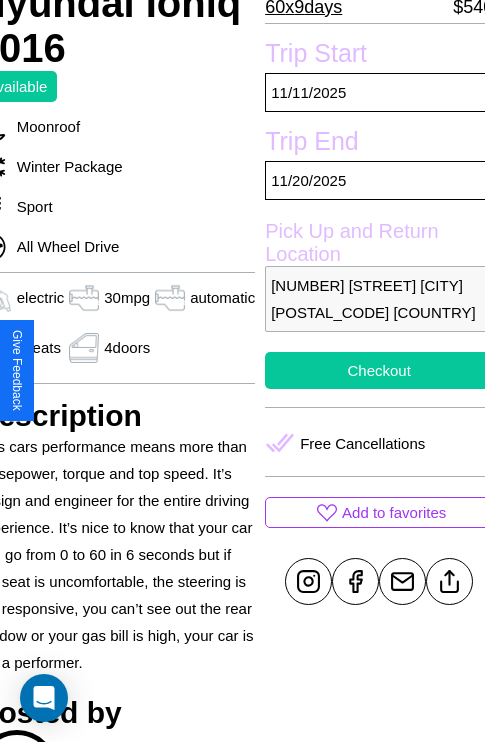 click on "Checkout" at bounding box center [379, 370] 